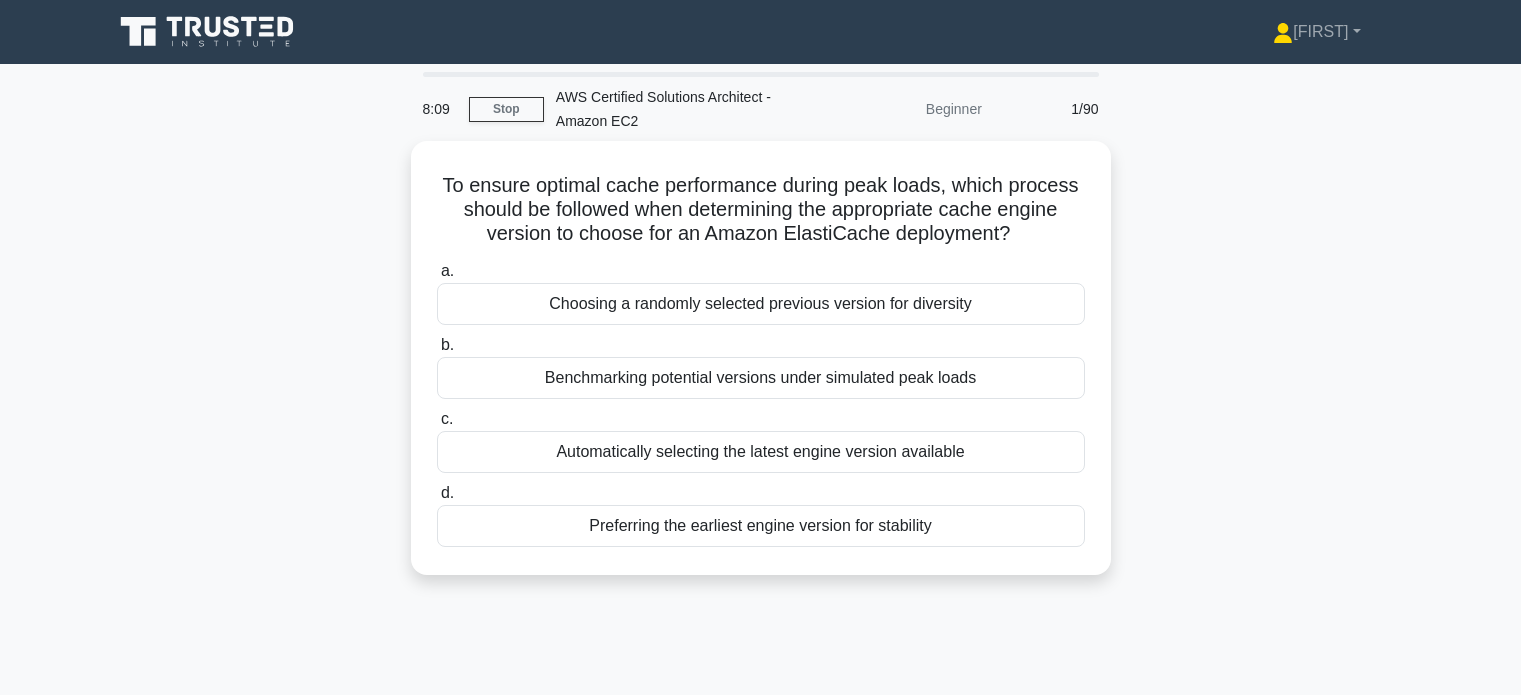 scroll, scrollTop: 0, scrollLeft: 0, axis: both 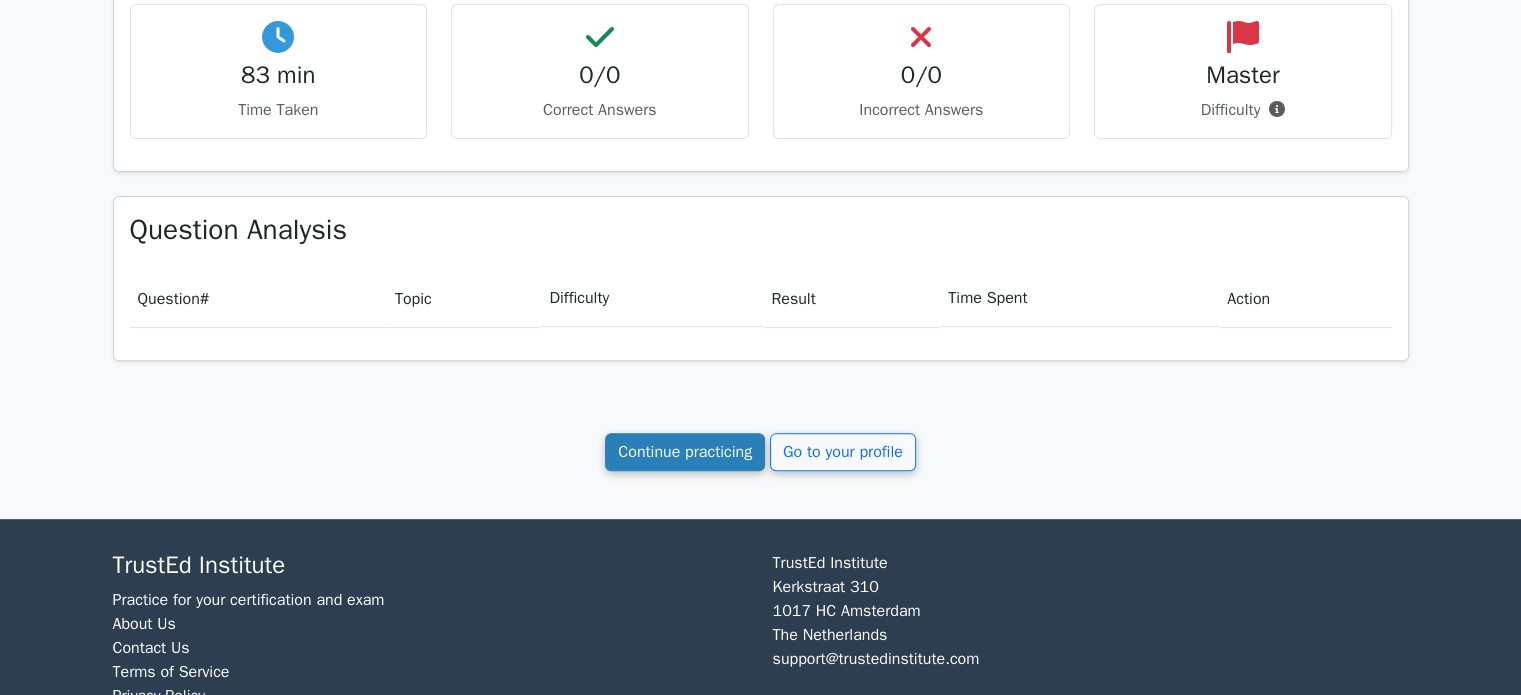 click on "Continue practicing" at bounding box center [685, 452] 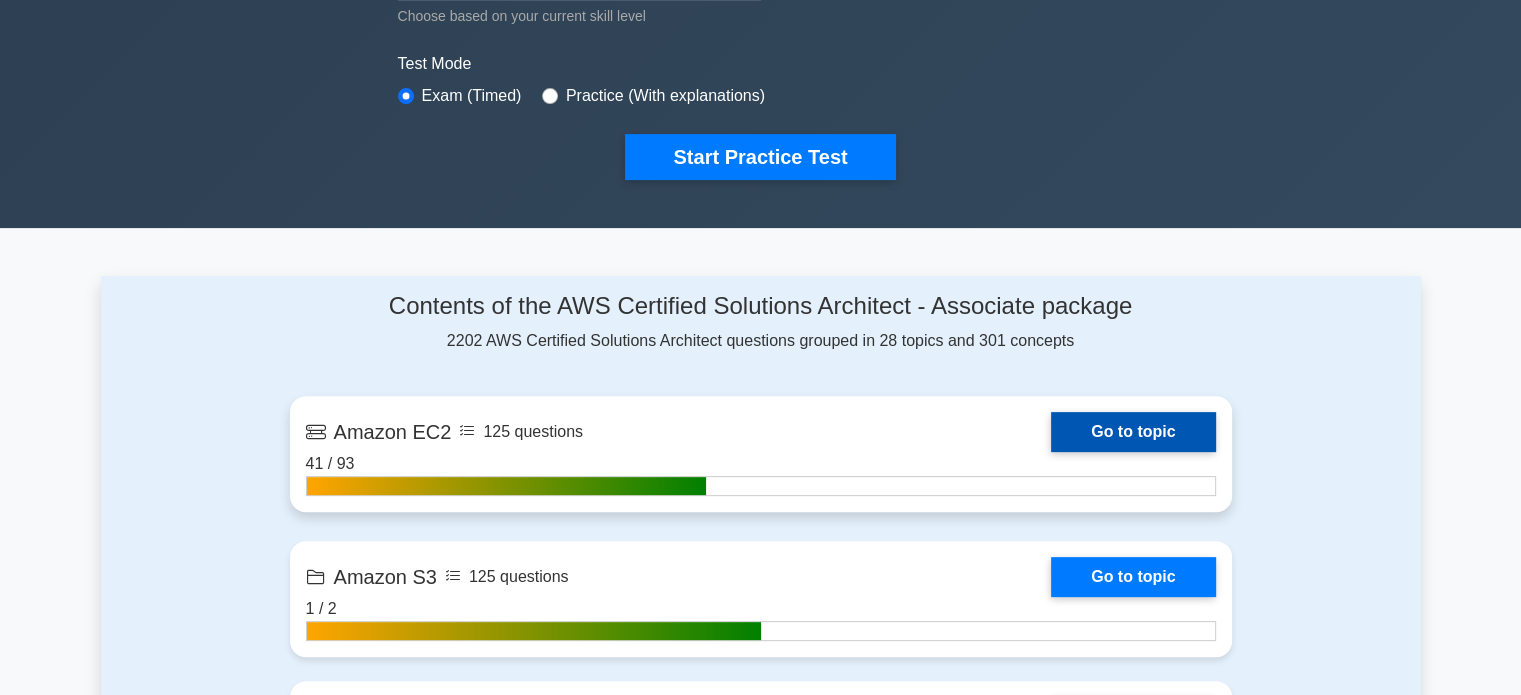 scroll, scrollTop: 600, scrollLeft: 0, axis: vertical 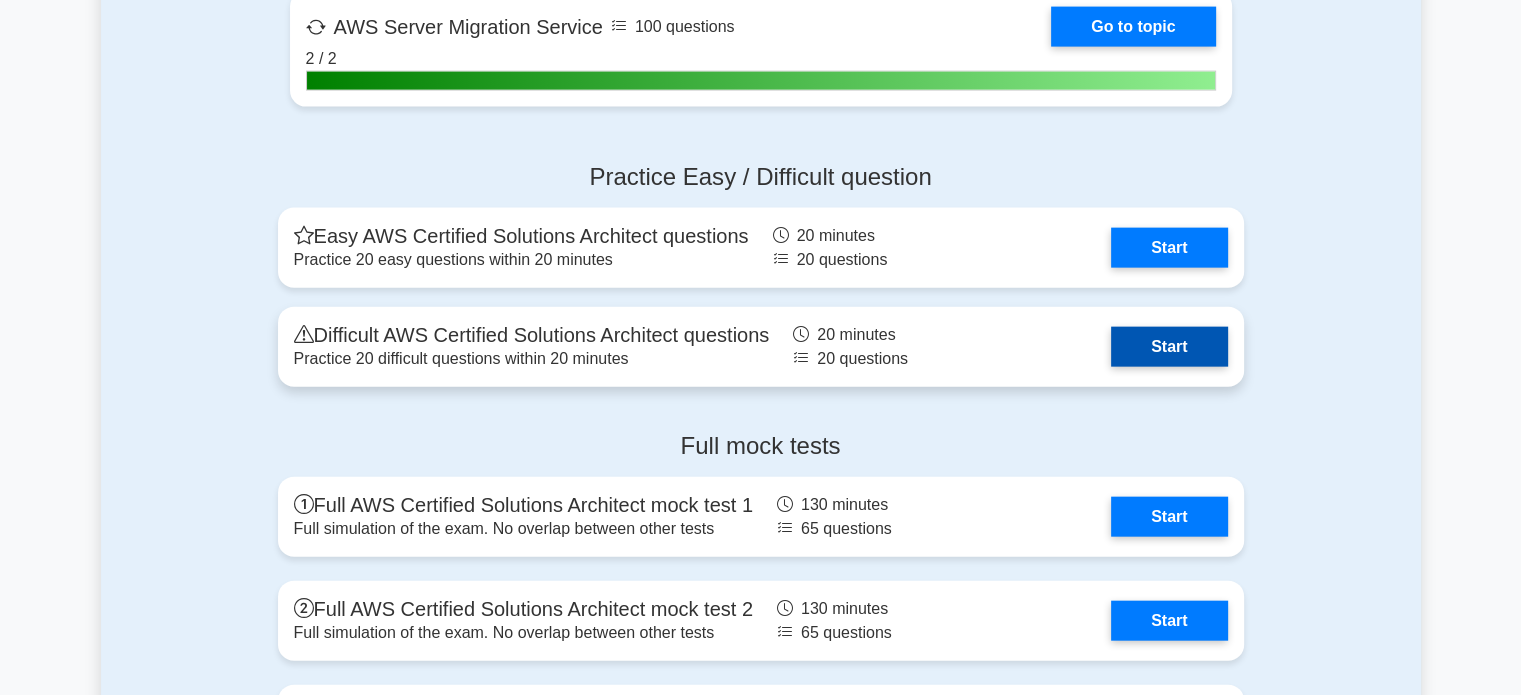 click on "Start" at bounding box center [1169, 347] 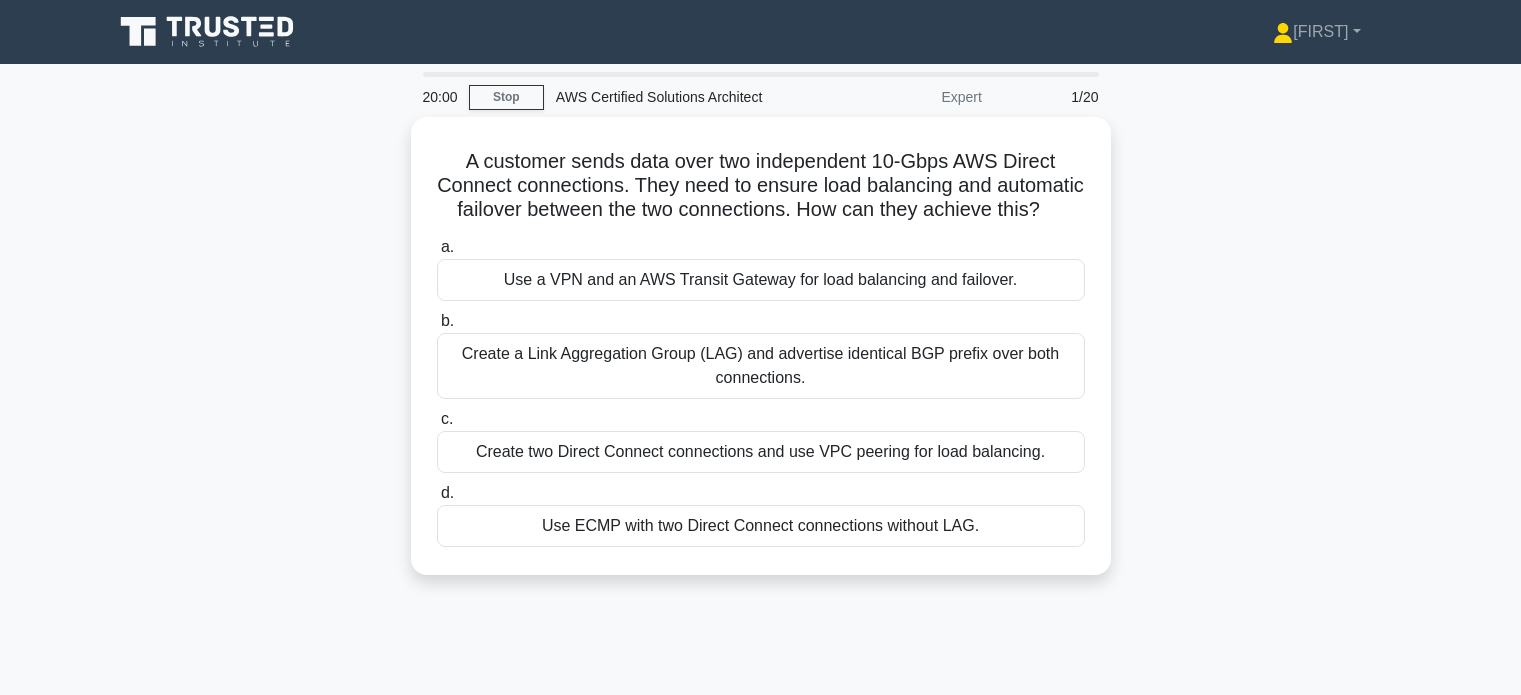 scroll, scrollTop: 0, scrollLeft: 0, axis: both 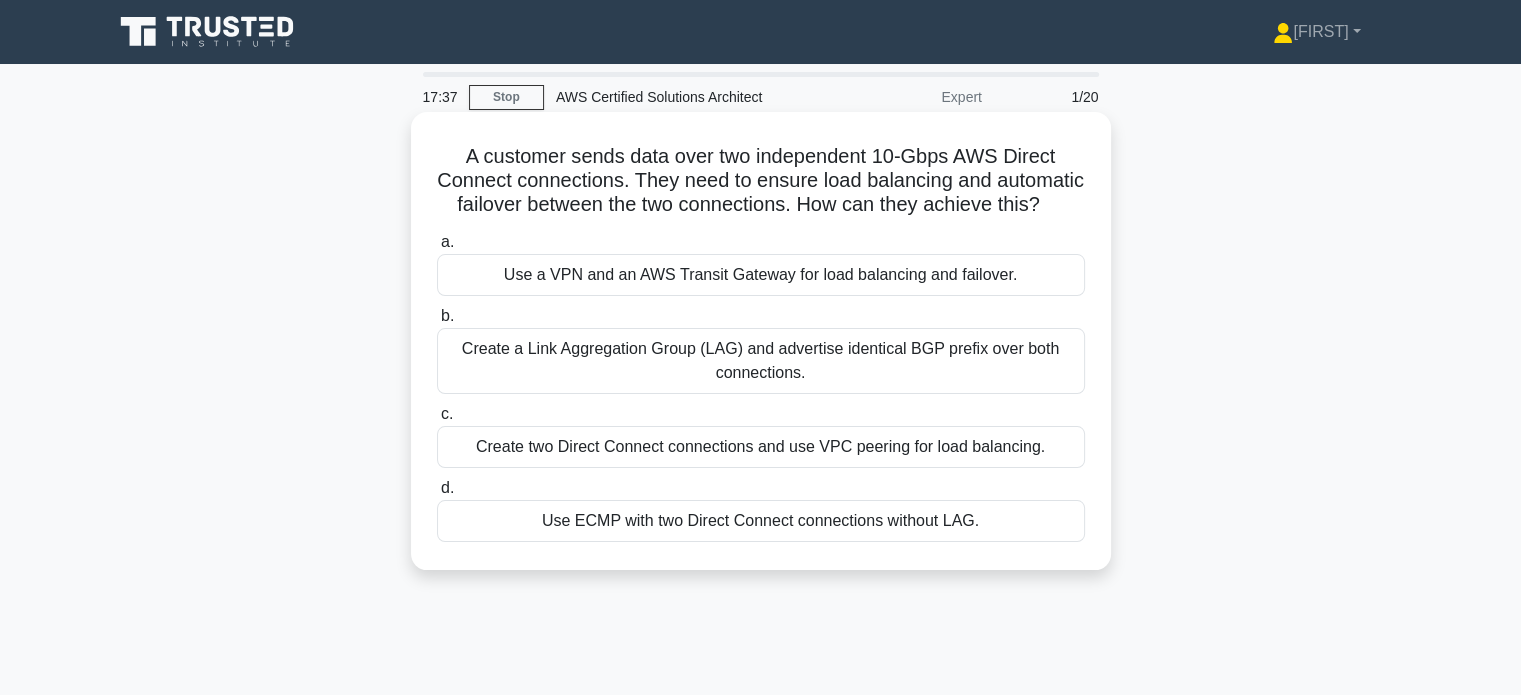 click on "Use ECMP with two Direct Connect connections without LAG." at bounding box center (761, 521) 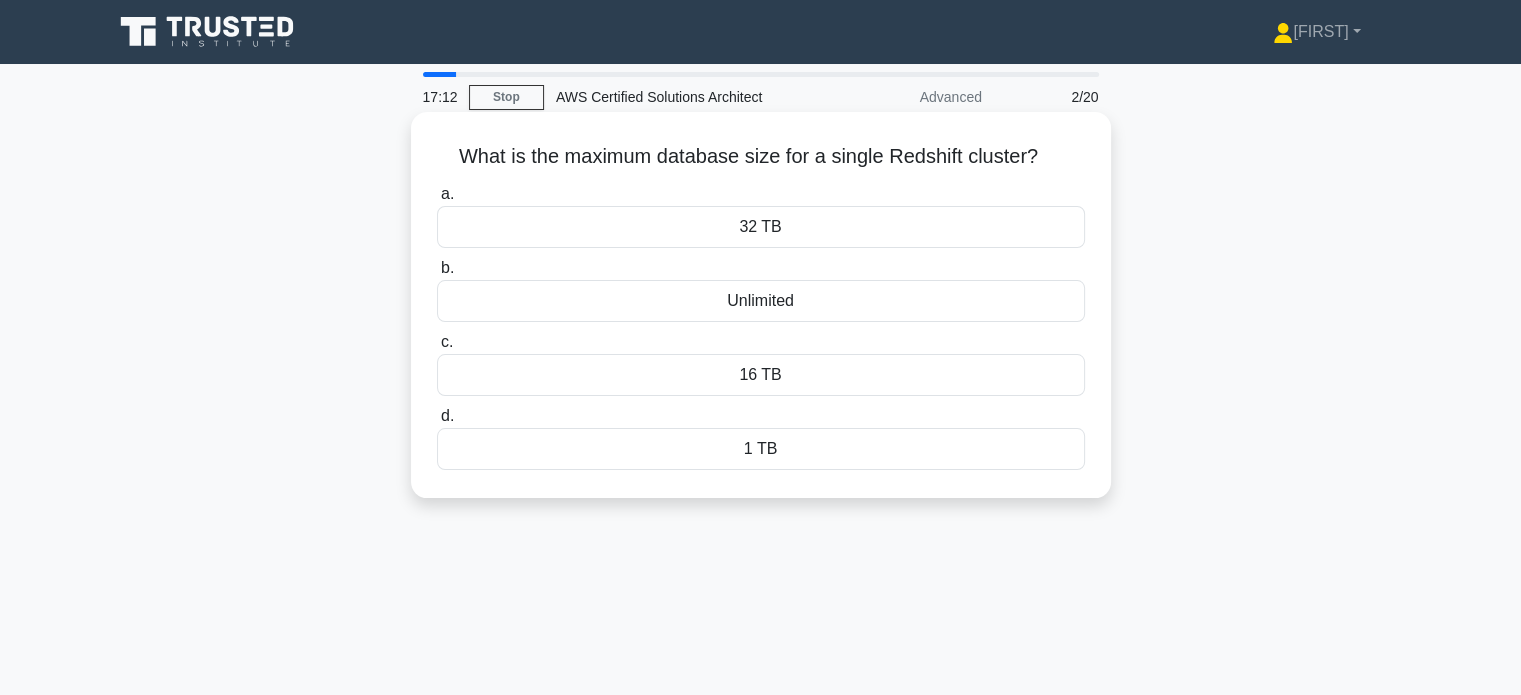 click on "16 TB" at bounding box center [761, 375] 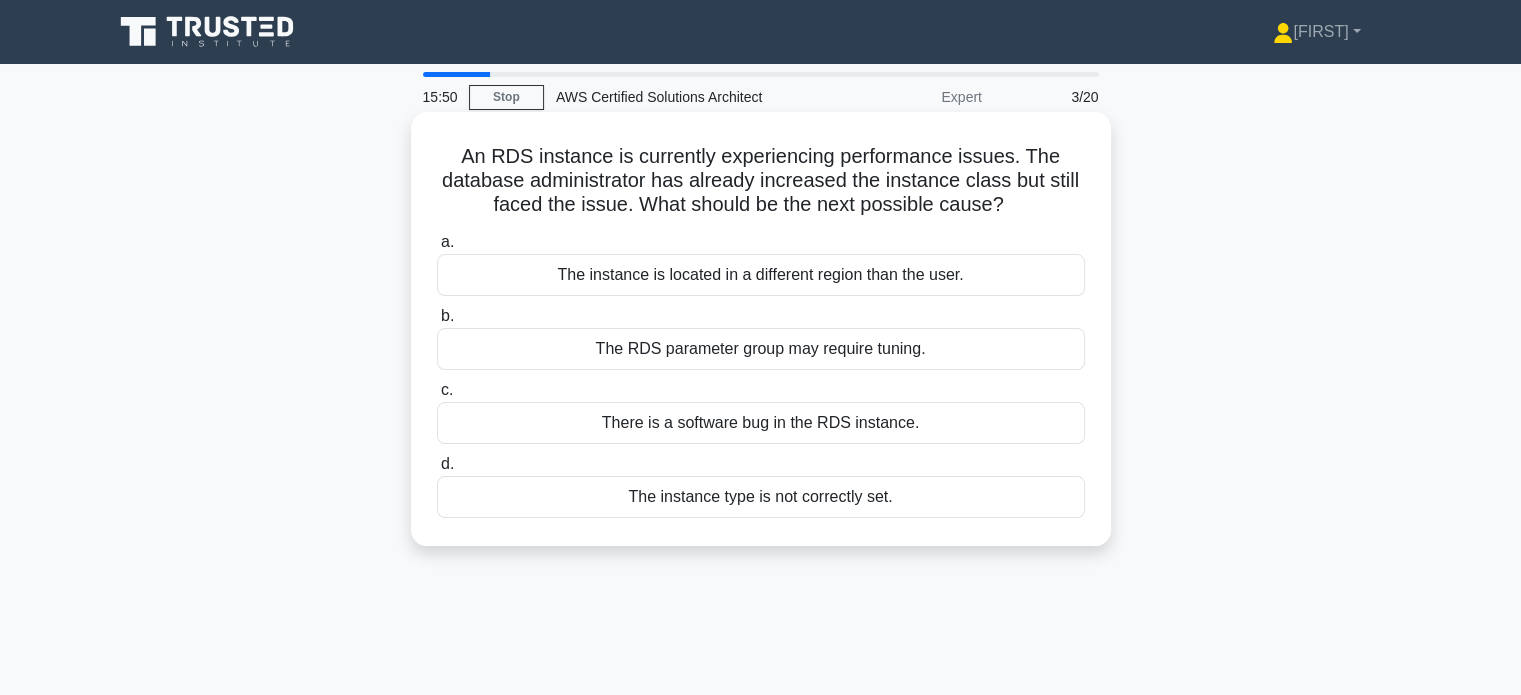 click on "The instance is located in a different region than the user." at bounding box center [761, 275] 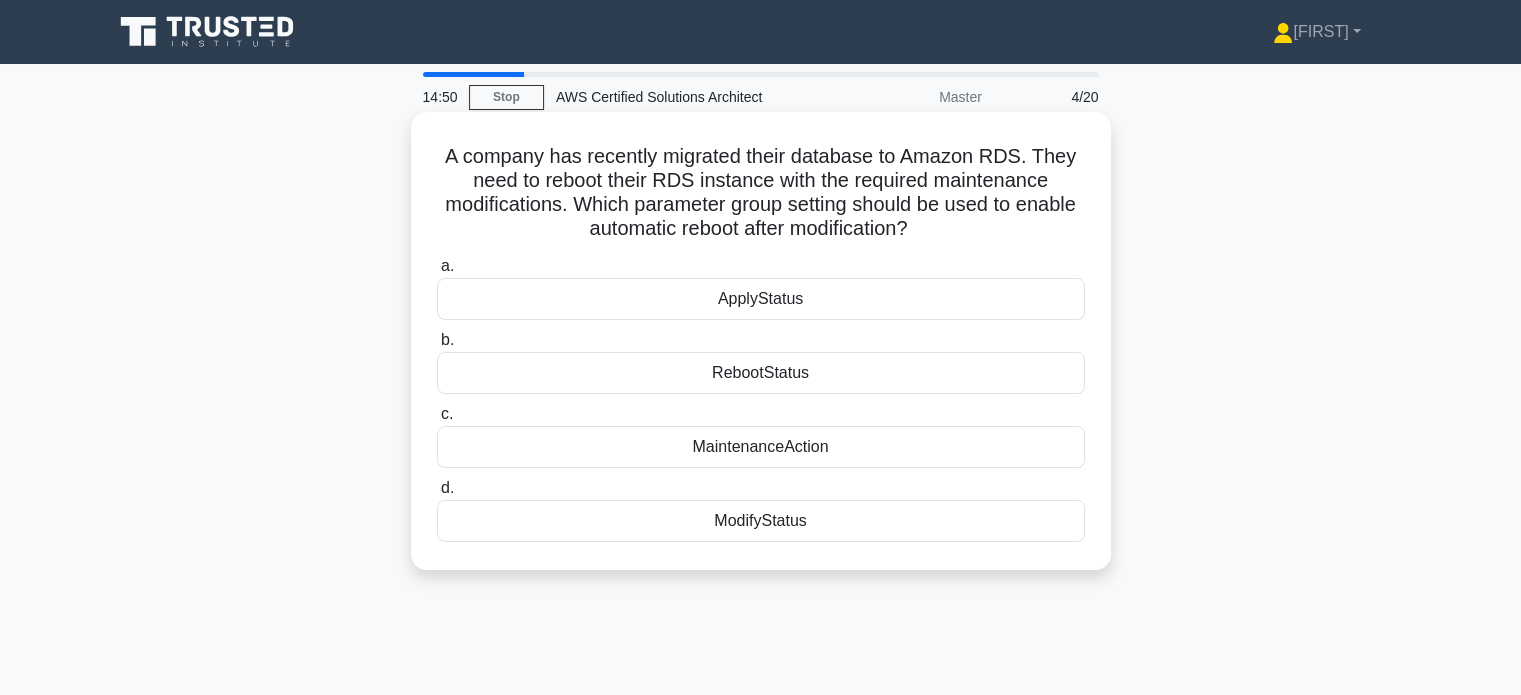 click on "RebootStatus" at bounding box center [761, 373] 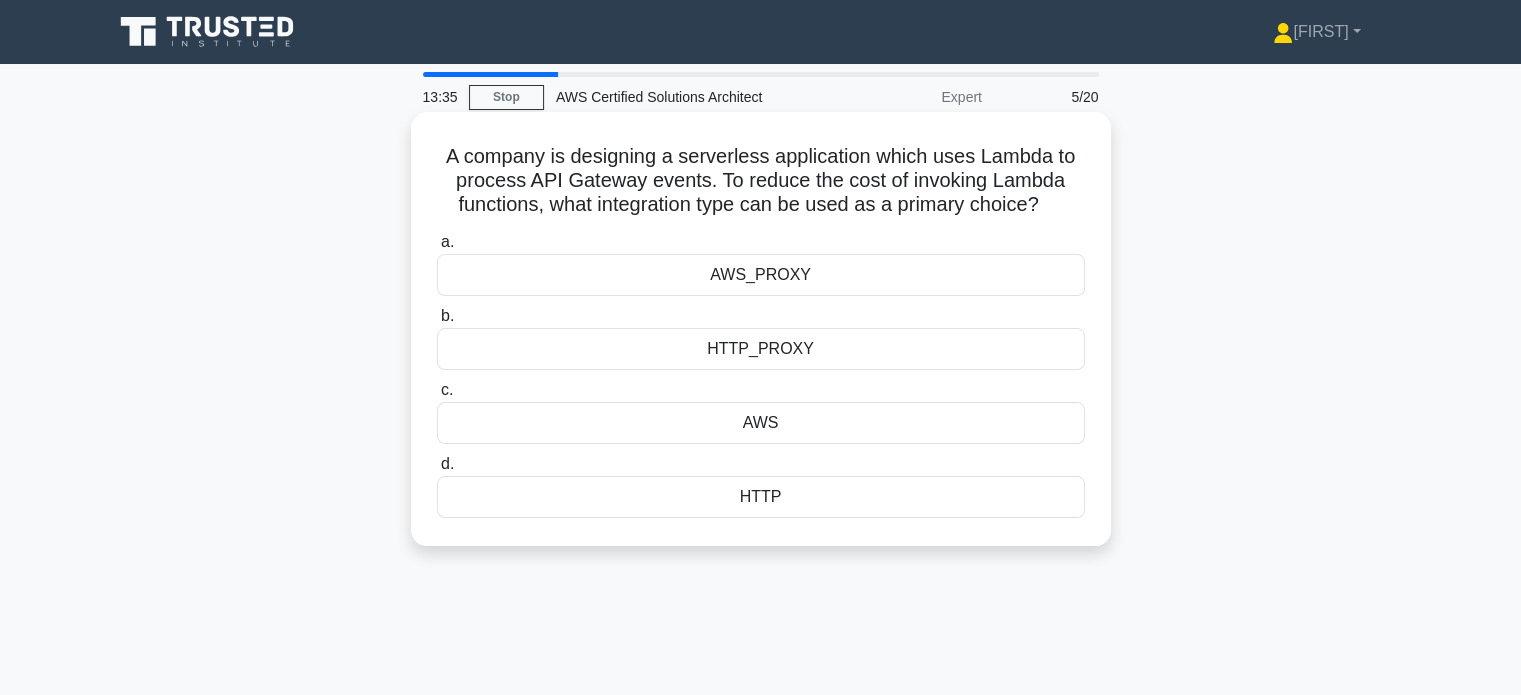 click on "HTTP" at bounding box center [761, 497] 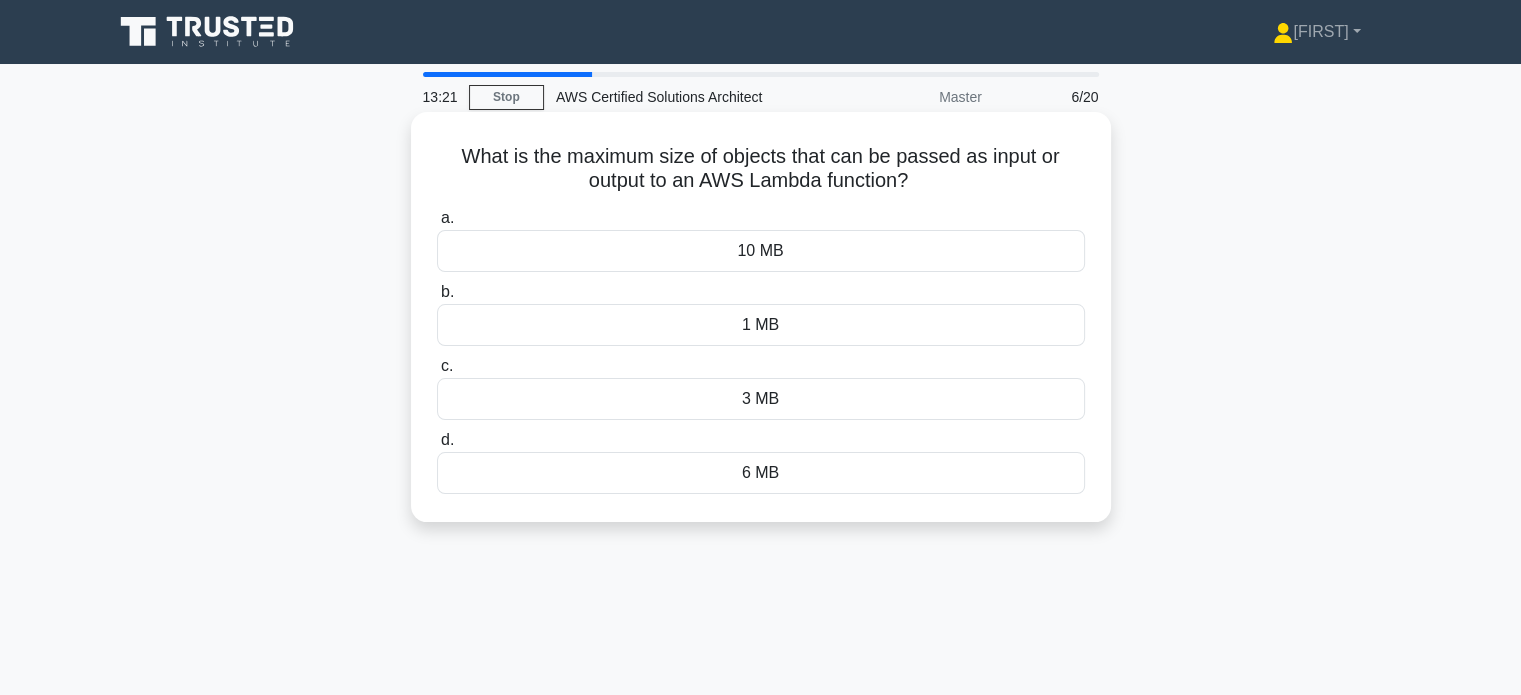 click on "1 MB" at bounding box center [761, 325] 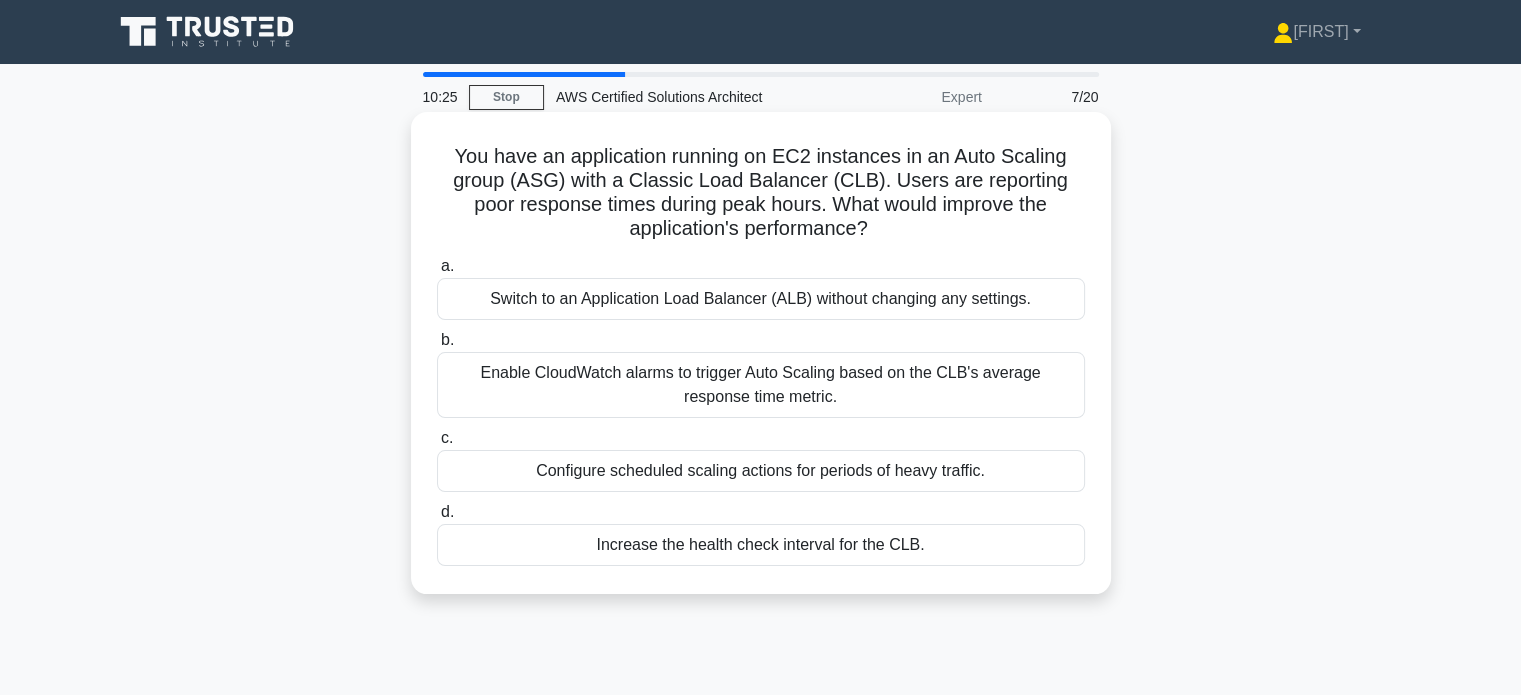 click on "Configure scheduled scaling actions for periods of heavy traffic." at bounding box center (761, 471) 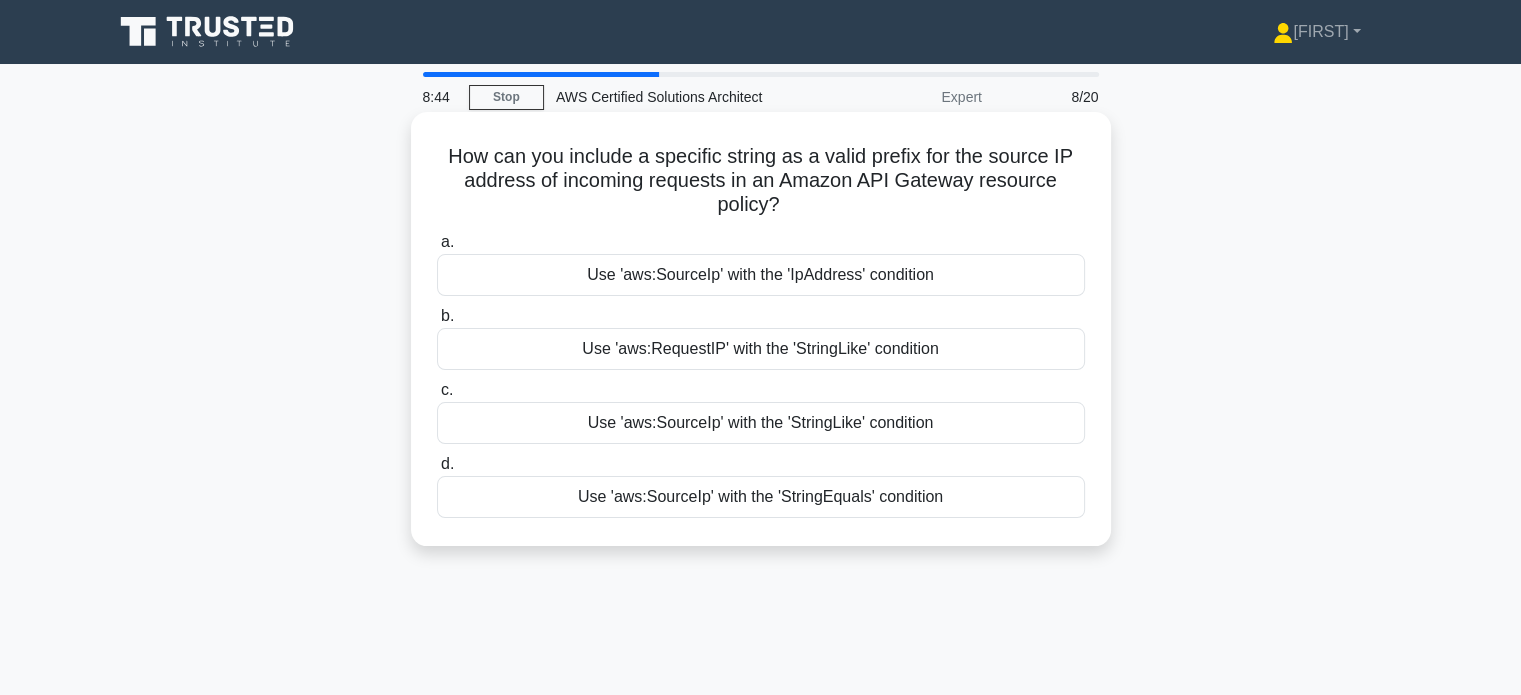 click on "Use 'aws:SourceIp' with the 'StringLike' condition" at bounding box center [761, 423] 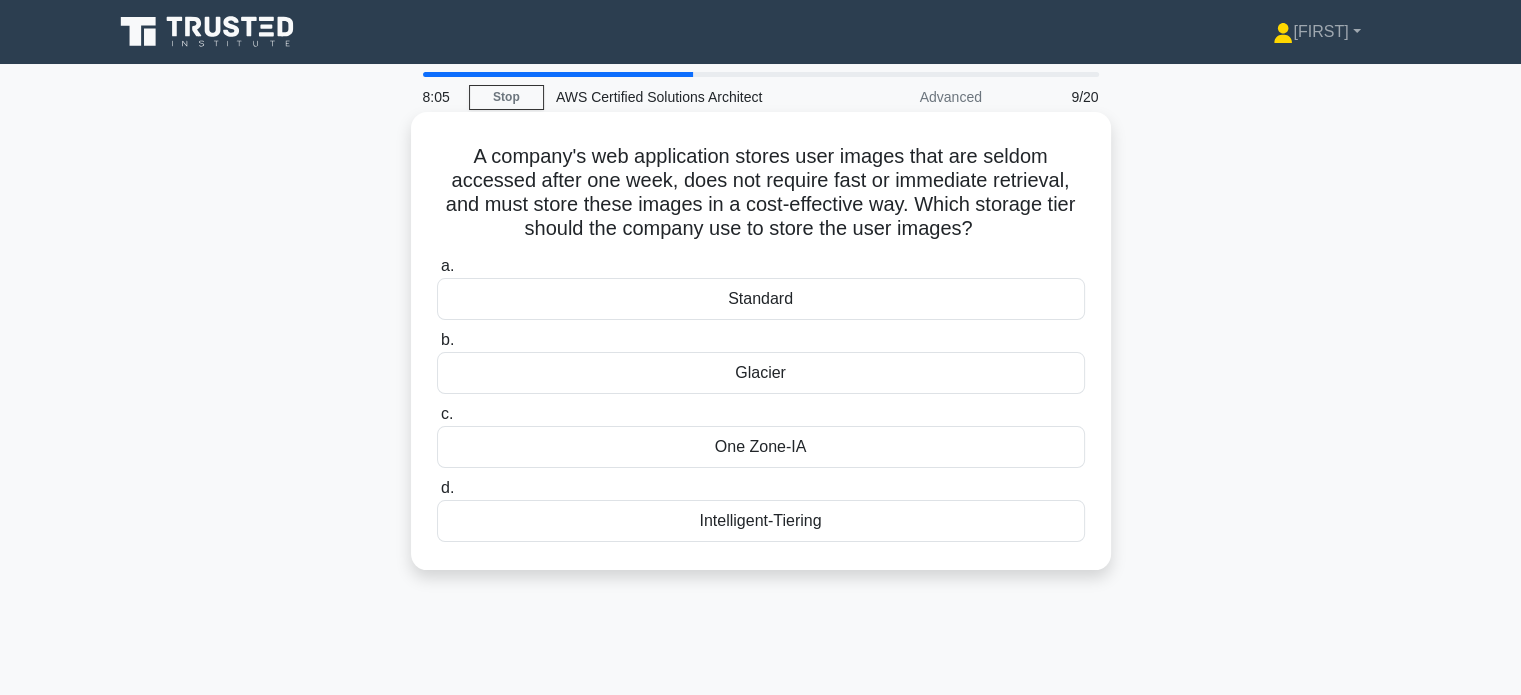 click on "Standard" at bounding box center (761, 299) 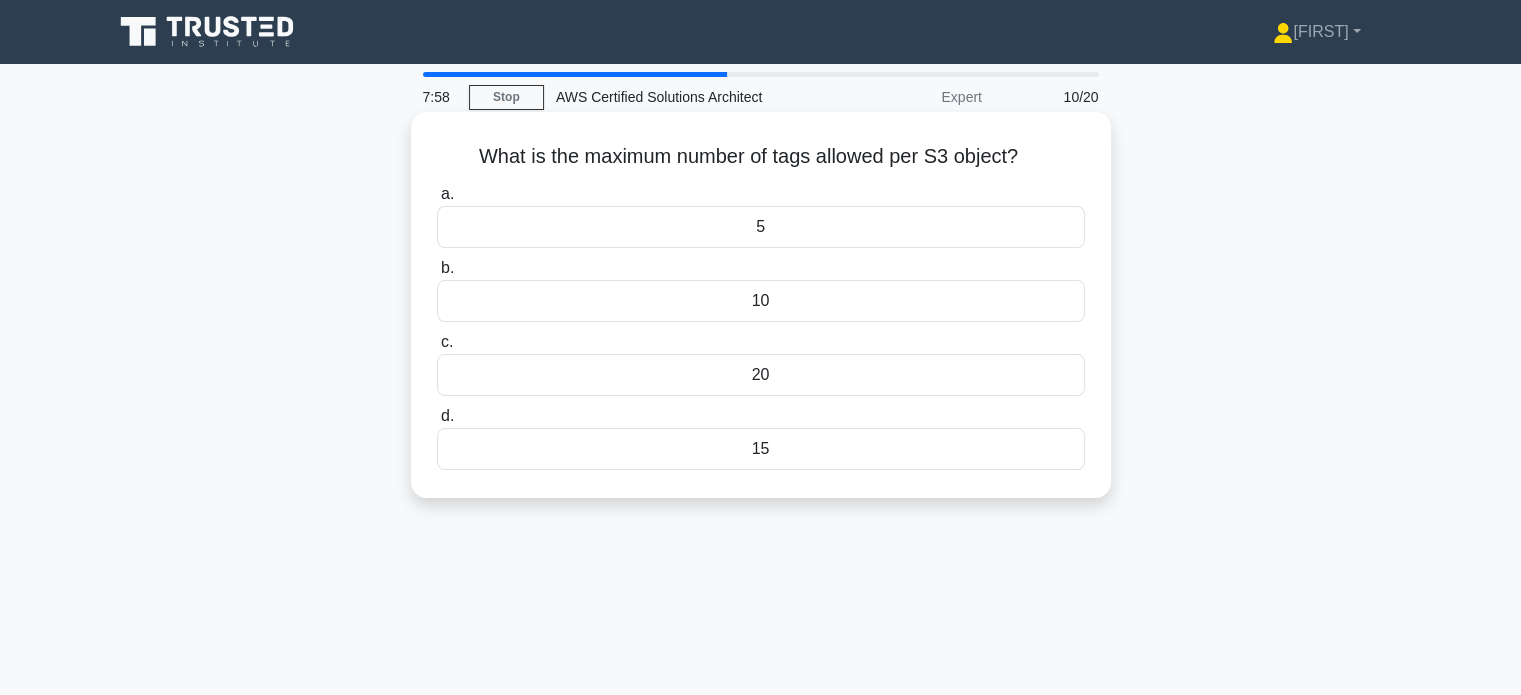 click on "15" at bounding box center (761, 449) 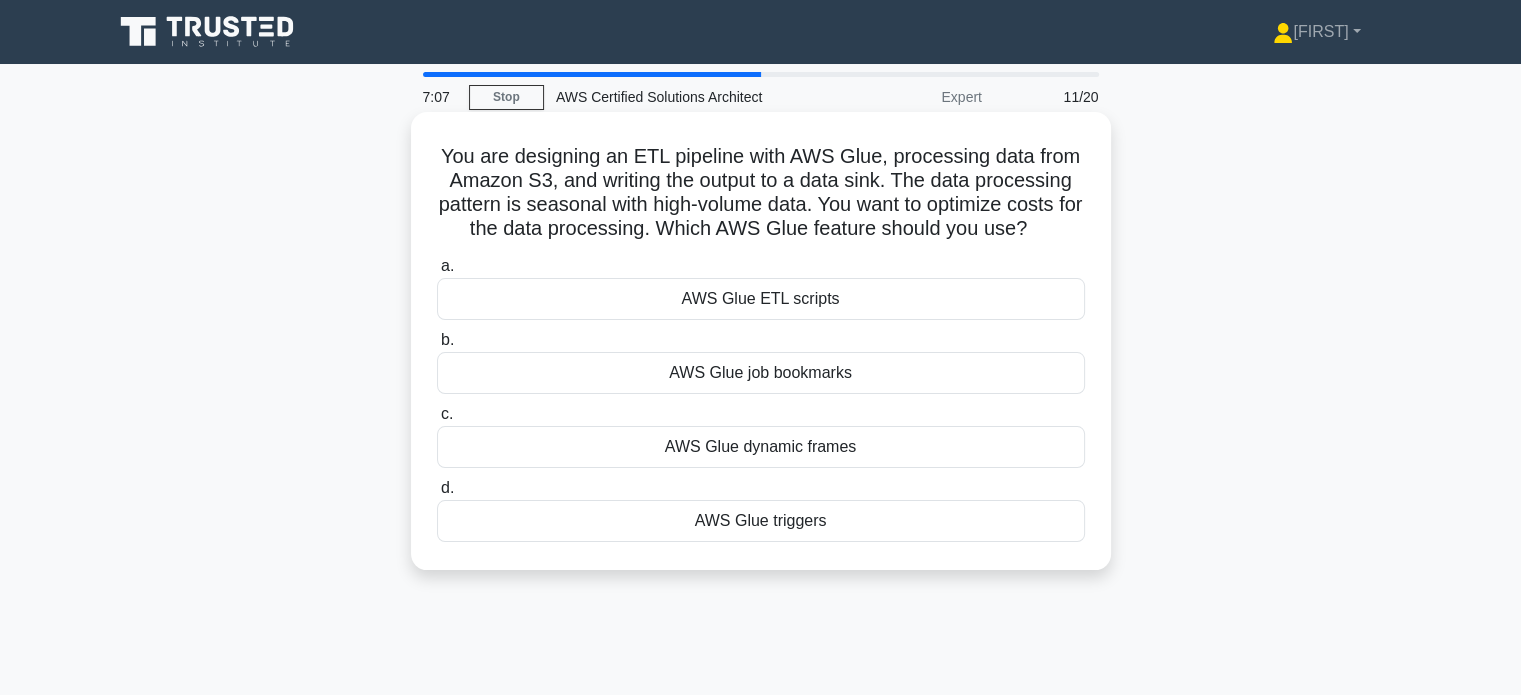 click on "AWS Glue job bookmarks" at bounding box center (761, 373) 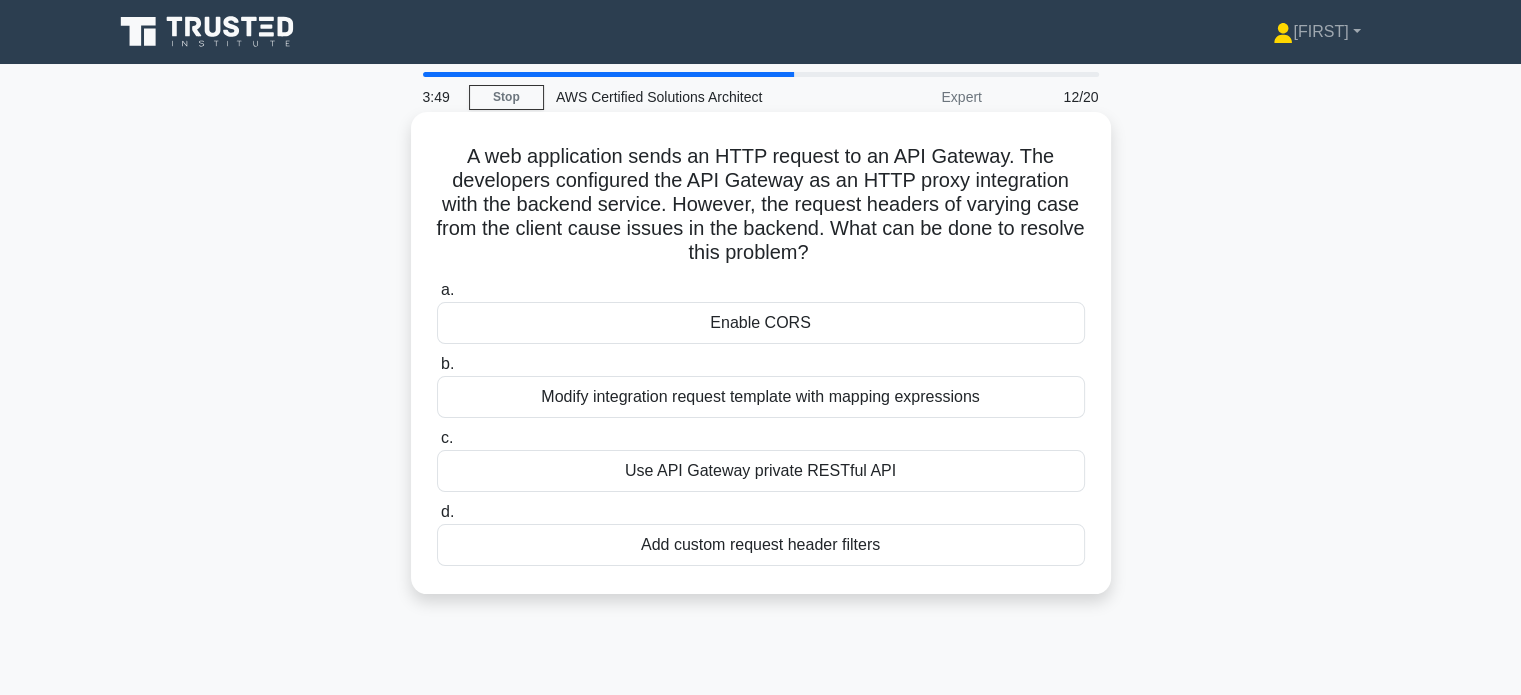click on "Add custom request header filters" at bounding box center (761, 545) 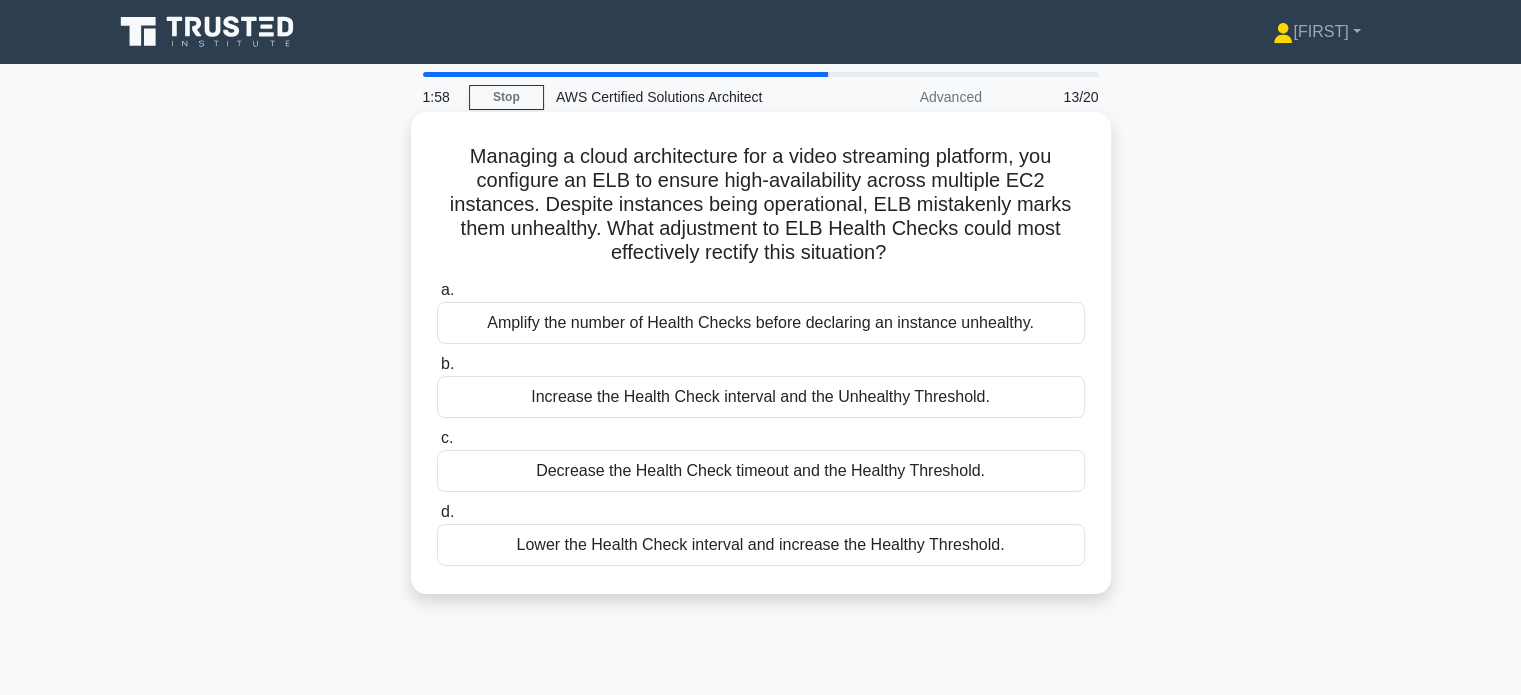 click on "Amplify the number of Health Checks before declaring an instance unhealthy." at bounding box center [761, 323] 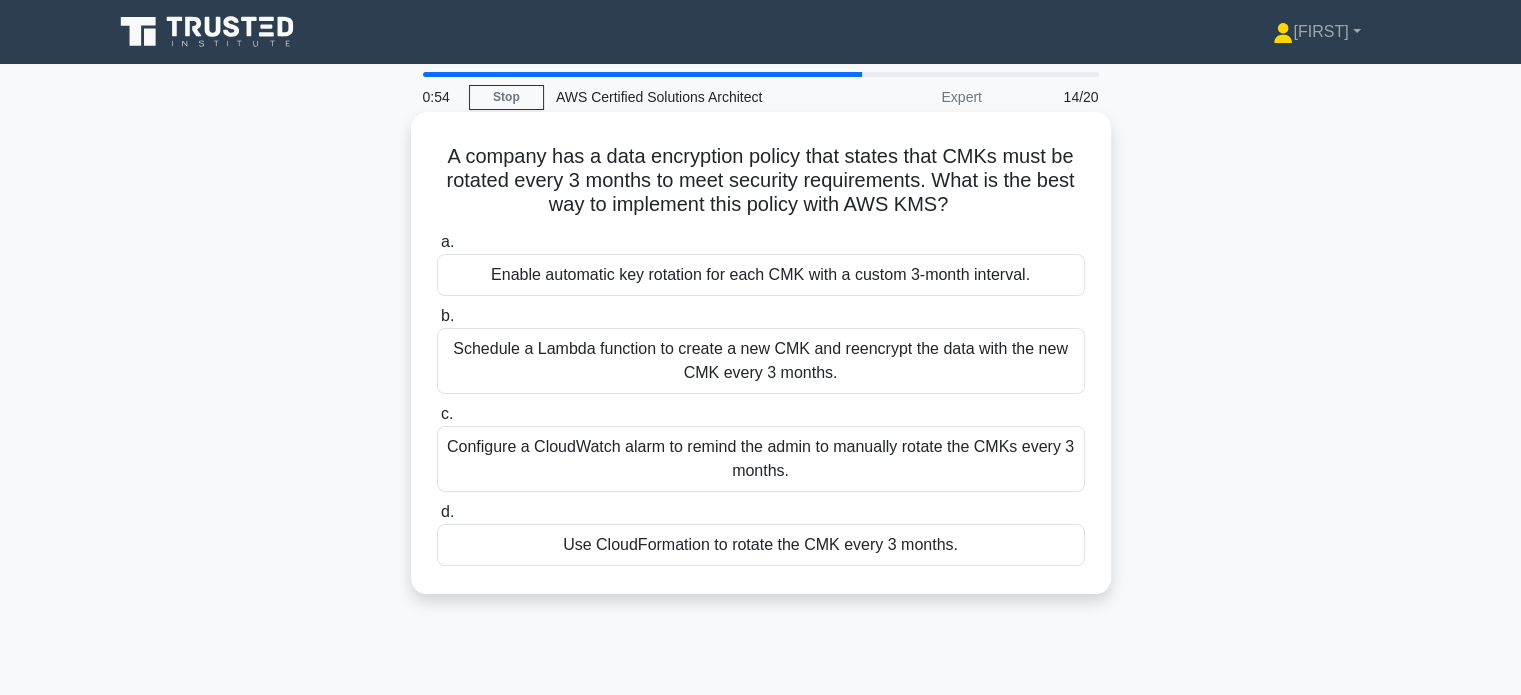 click on "Schedule a Lambda function to create a new CMK and reencrypt the data with the new CMK every 3 months." at bounding box center [761, 361] 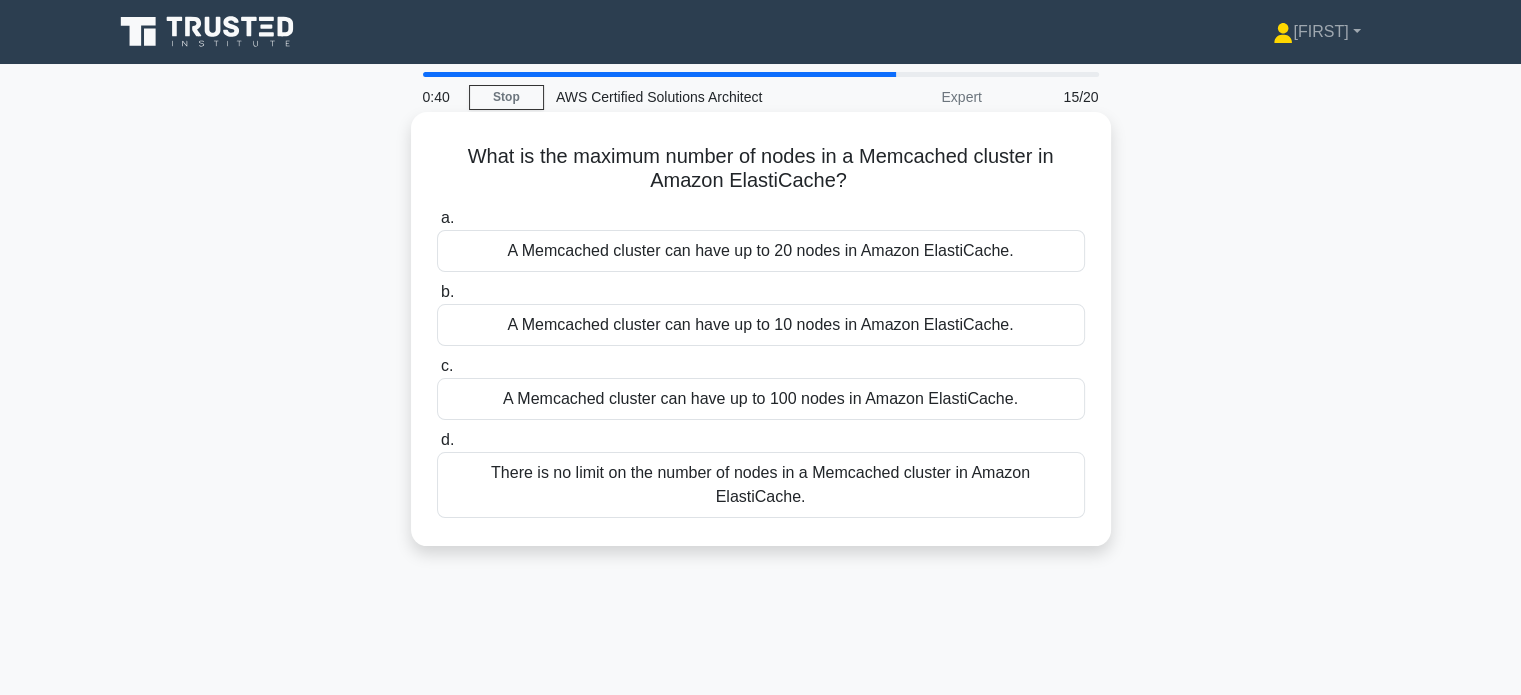 click on "A Memcached cluster can have up to 100 nodes in Amazon ElastiCache." at bounding box center [761, 399] 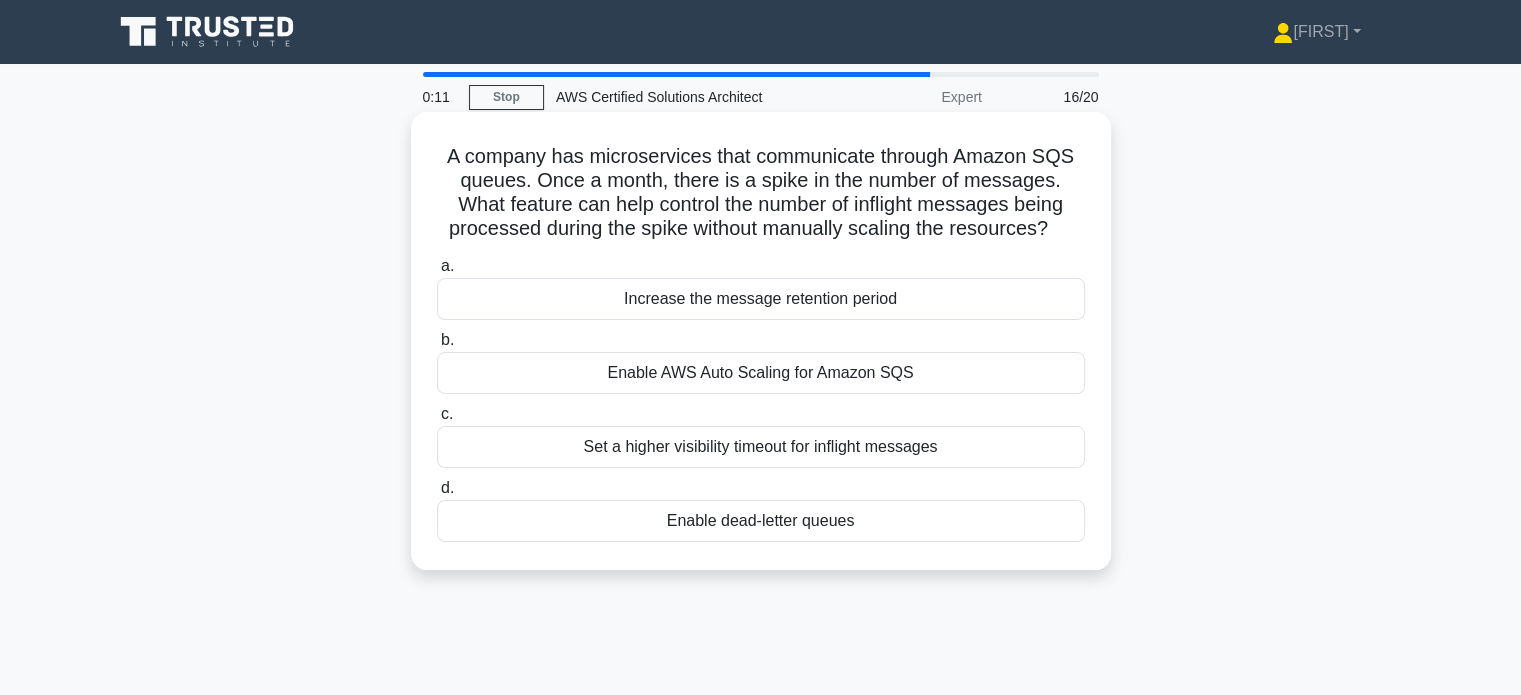 click on "Increase the message retention period" at bounding box center (761, 299) 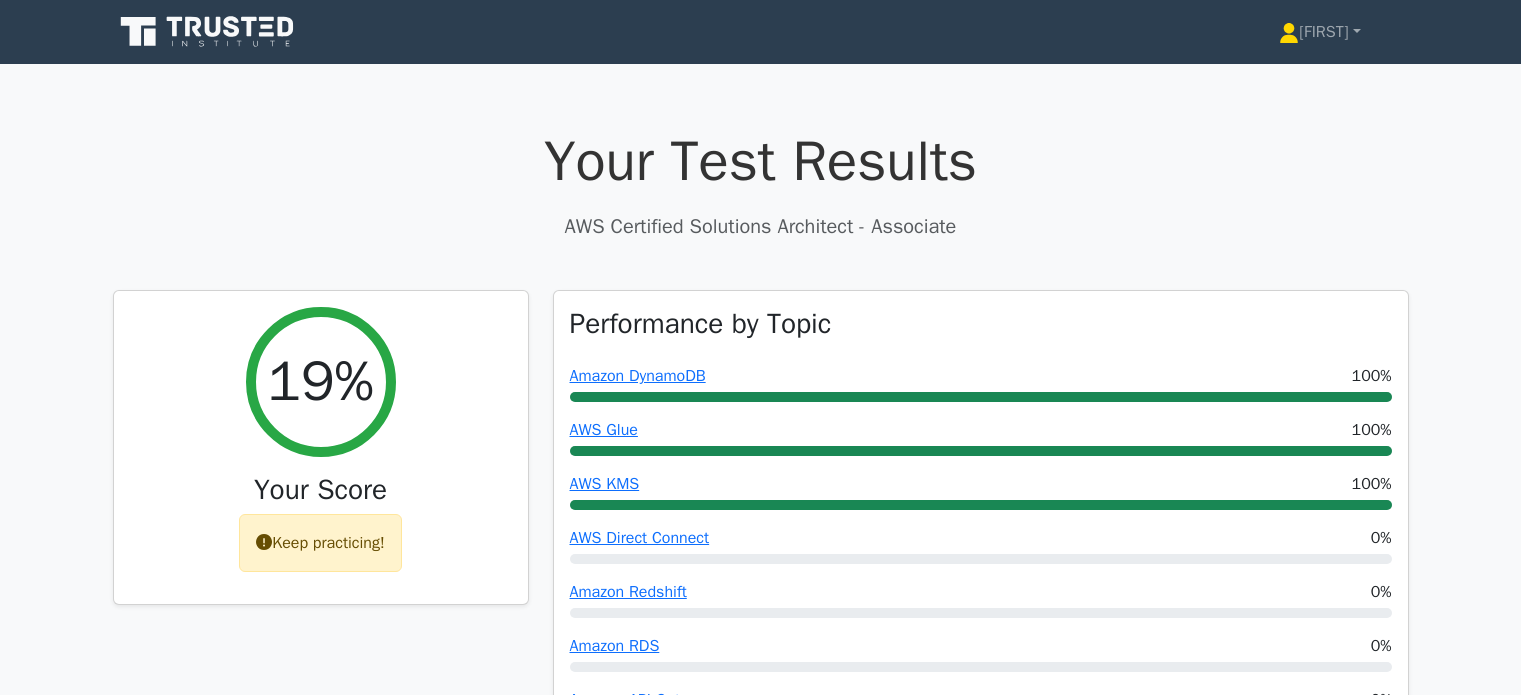 scroll, scrollTop: 0, scrollLeft: 0, axis: both 